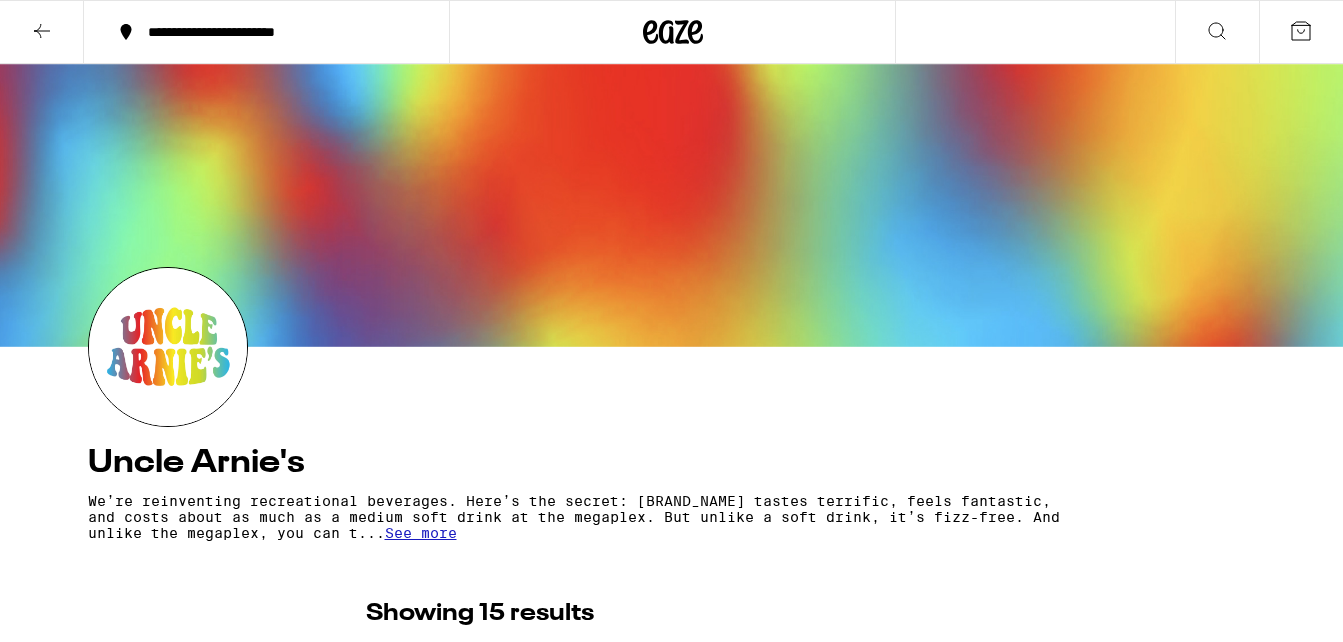 scroll, scrollTop: 300, scrollLeft: 0, axis: vertical 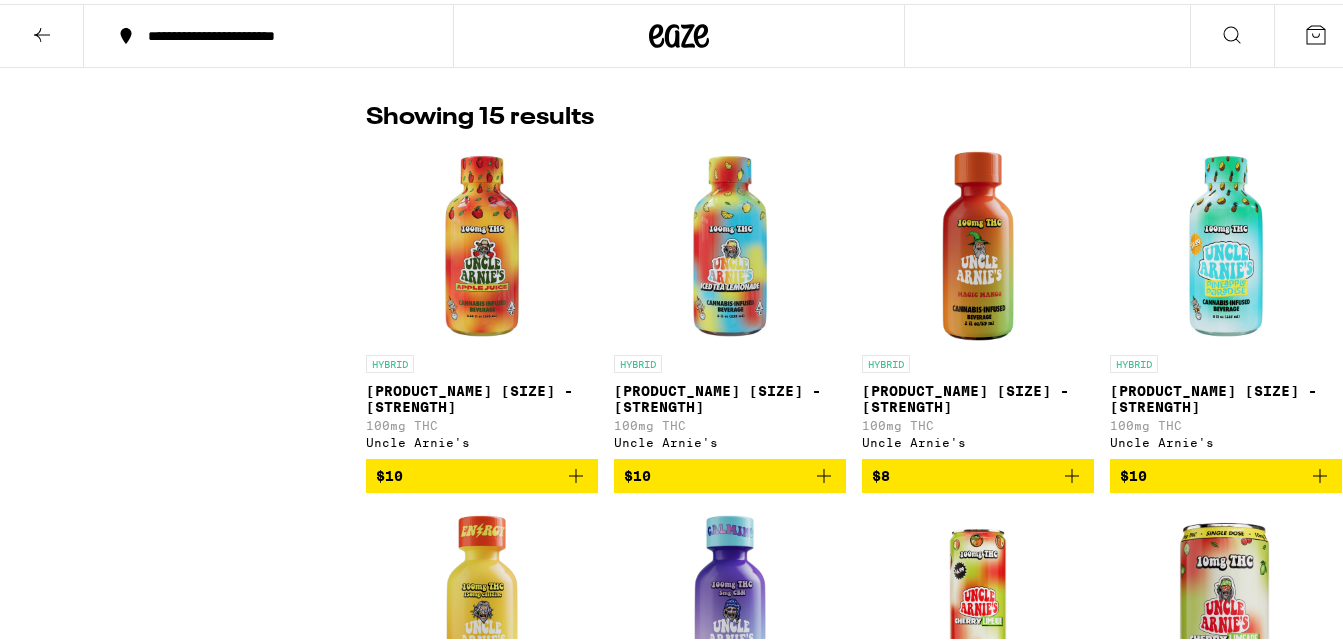 click on "$10" at bounding box center (730, 472) 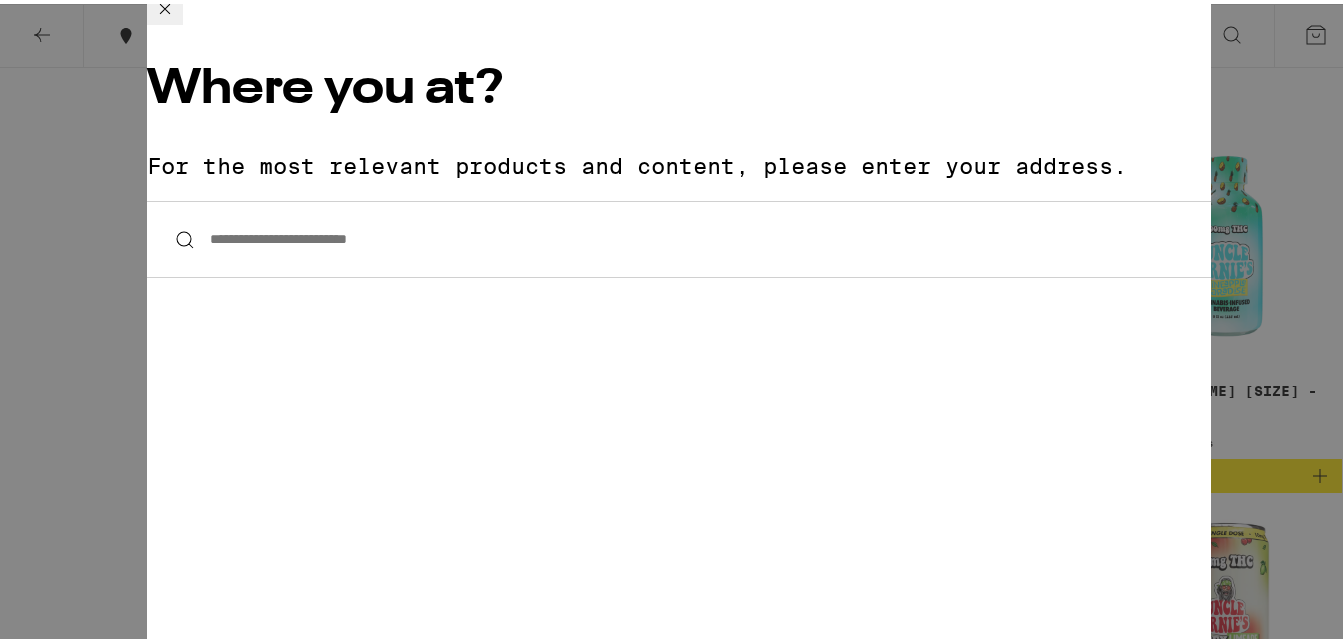 click on "**********" at bounding box center [679, 235] 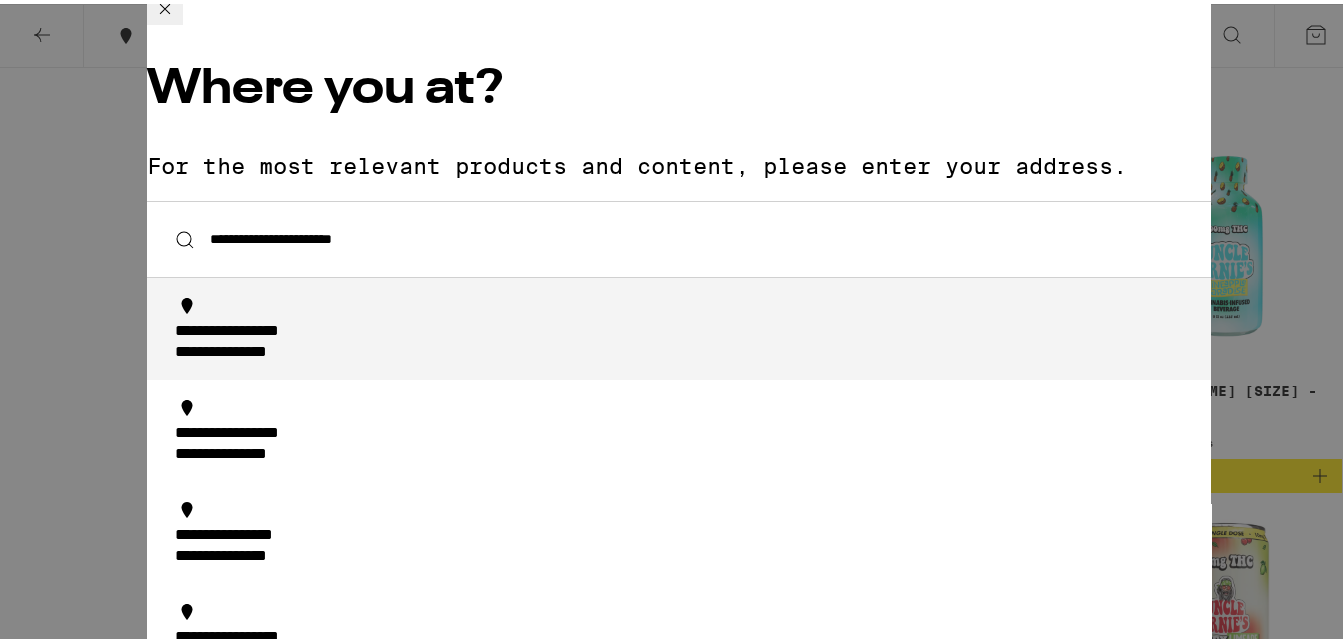 click on "**********" at bounding box center [263, 328] 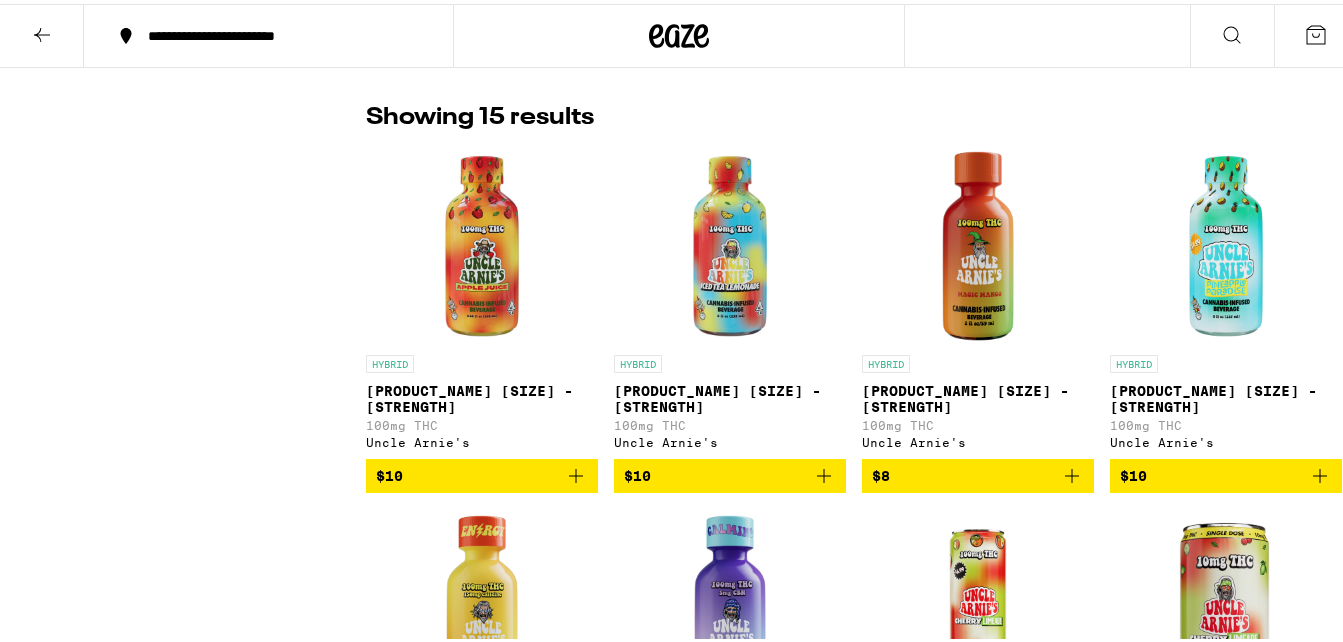 click 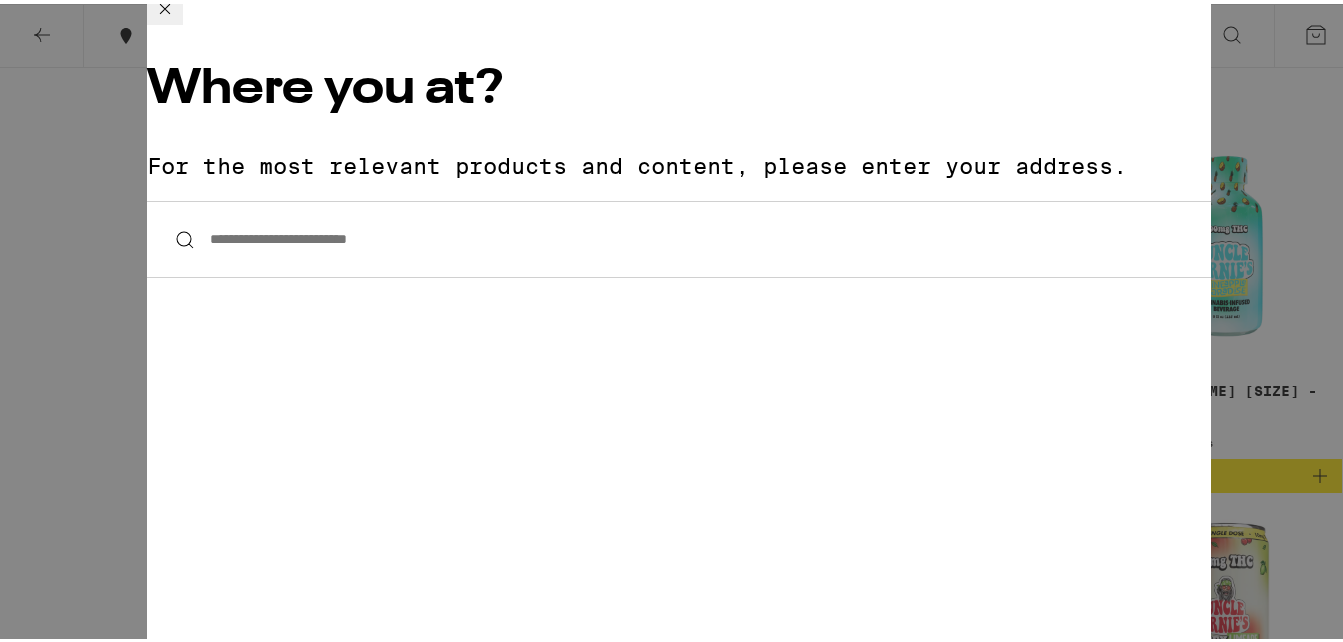 click on "**********" at bounding box center [679, 235] 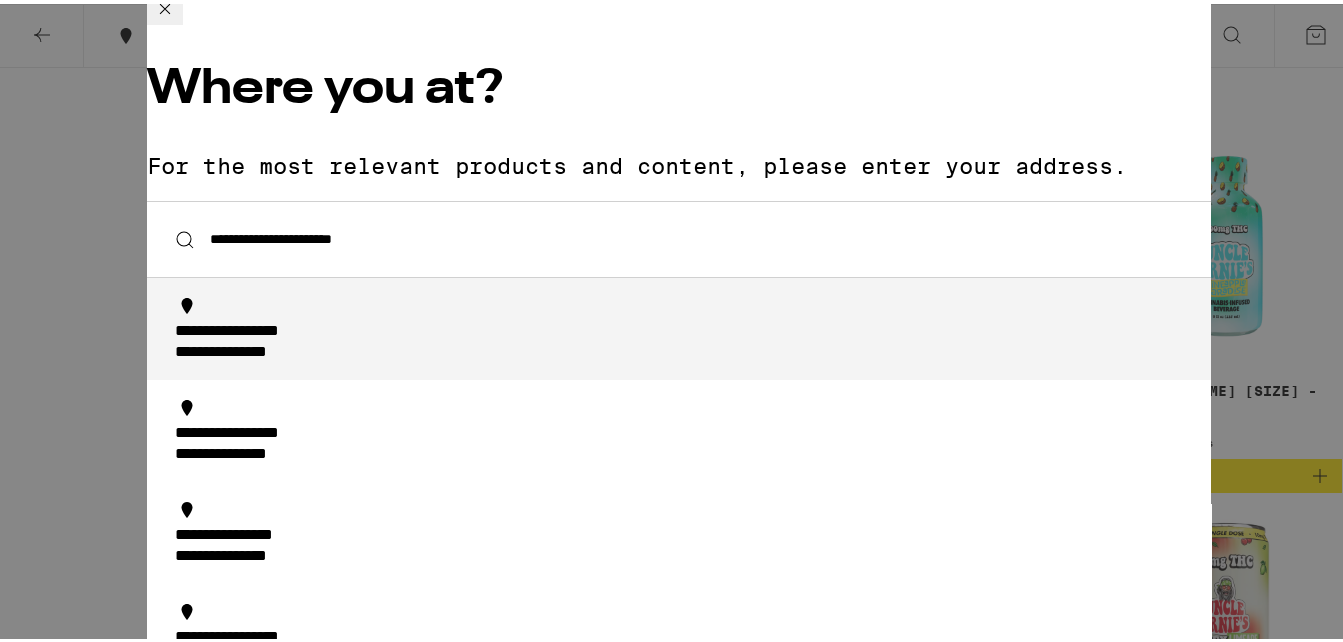 click on "**********" at bounding box center (252, 349) 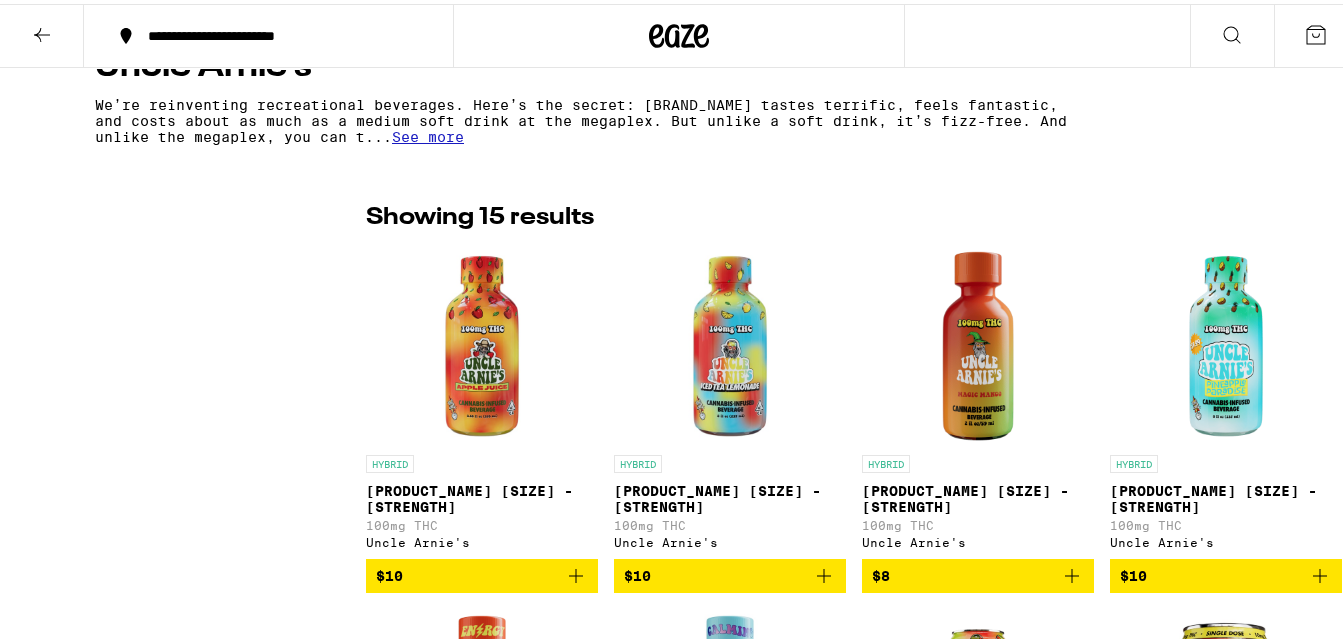 scroll, scrollTop: 600, scrollLeft: 0, axis: vertical 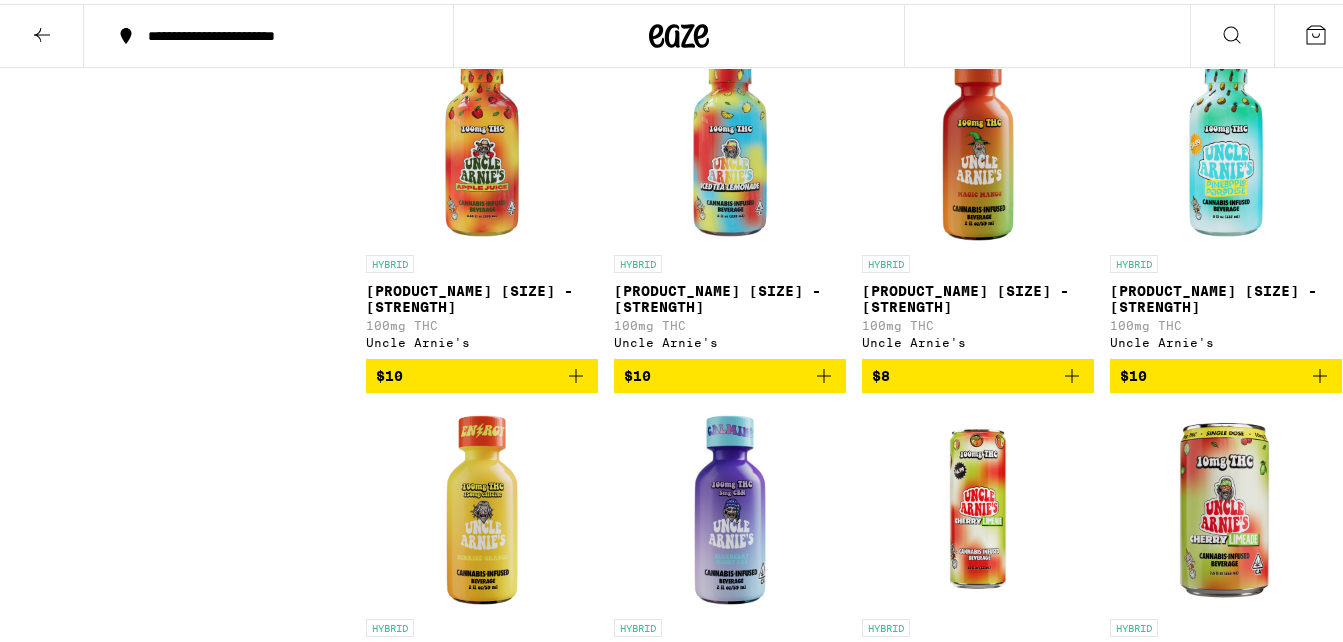 click on "**********" at bounding box center (268, 32) 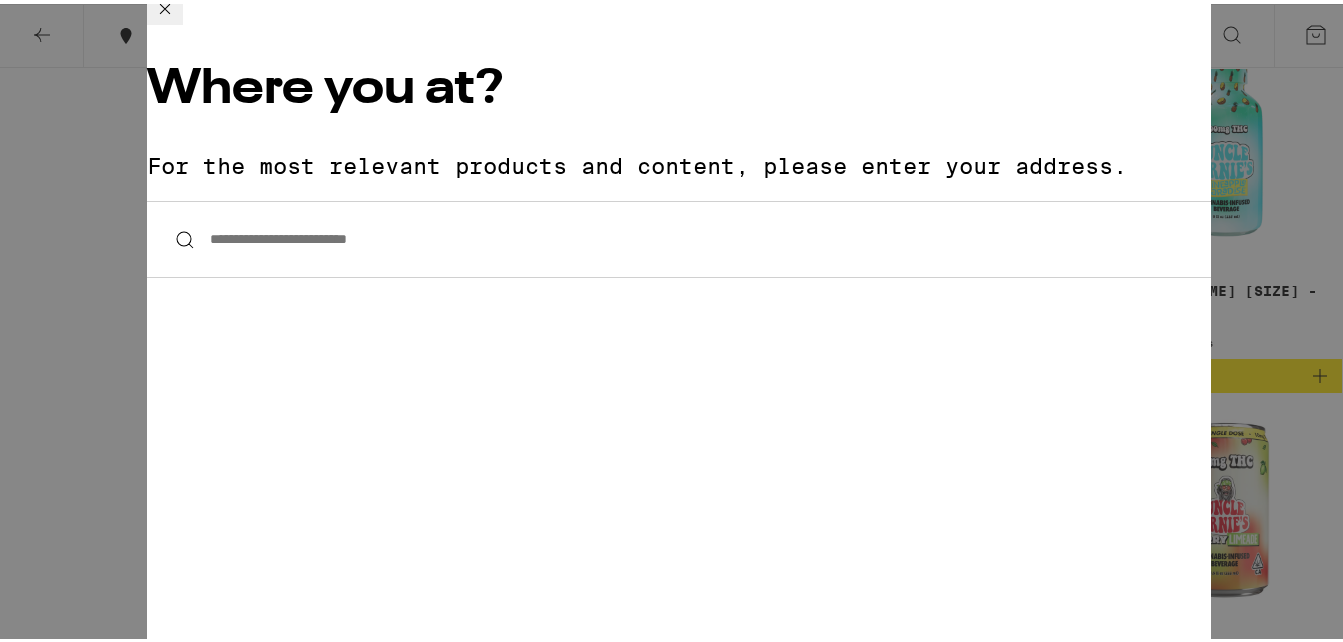 click on "**********" at bounding box center (679, 235) 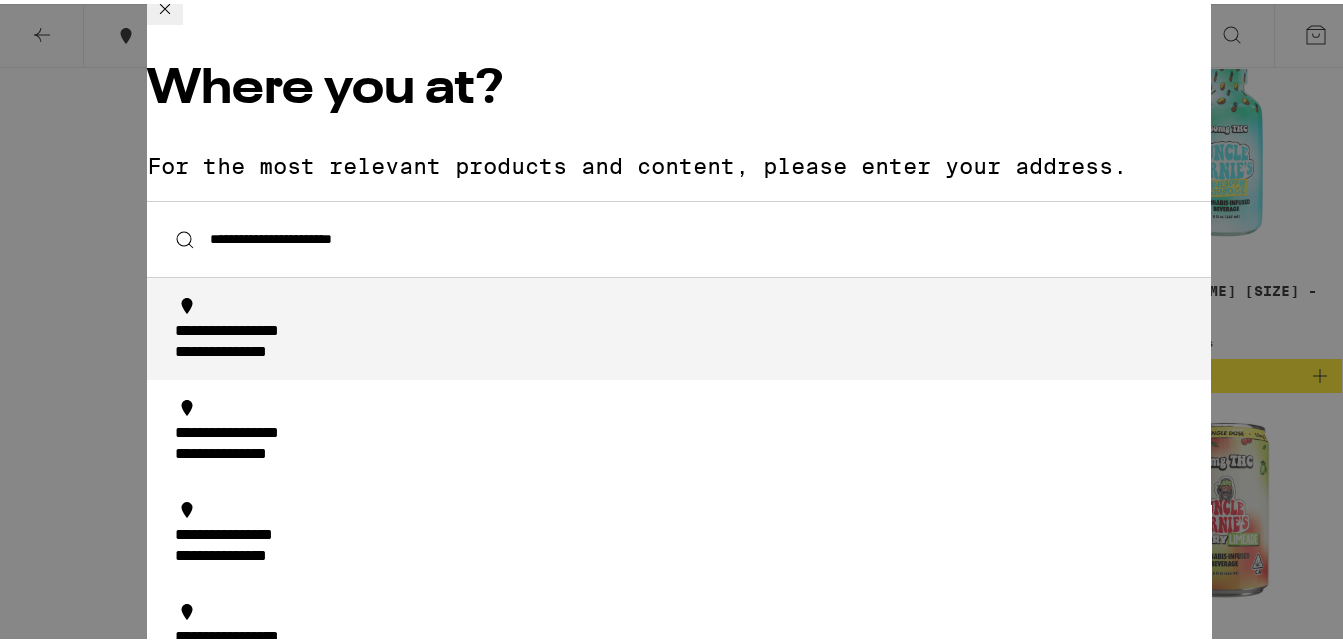click on "**********" at bounding box center (263, 328) 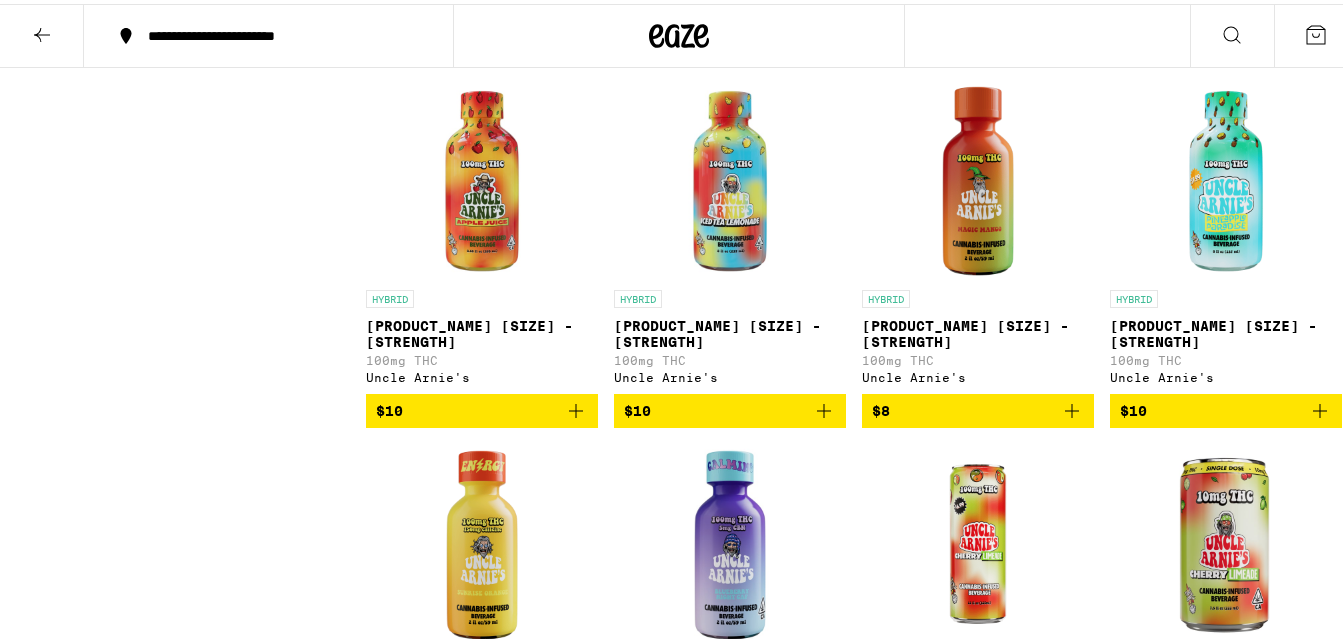scroll, scrollTop: 600, scrollLeft: 0, axis: vertical 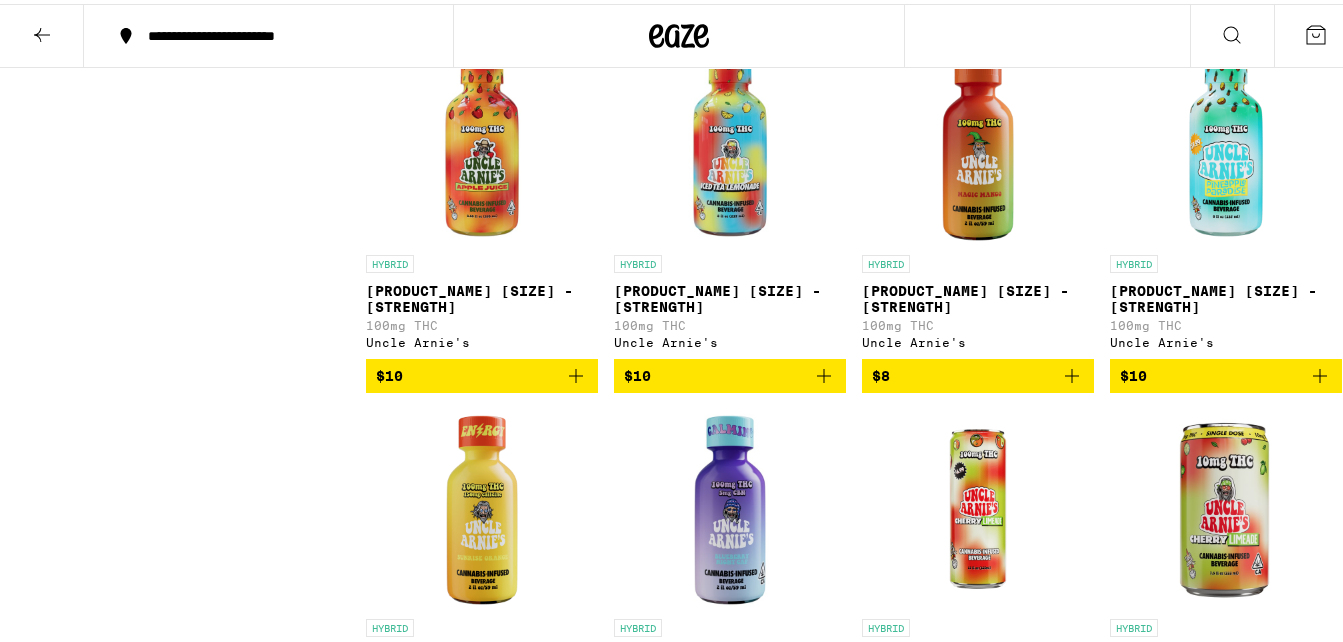 click at bounding box center (730, 141) 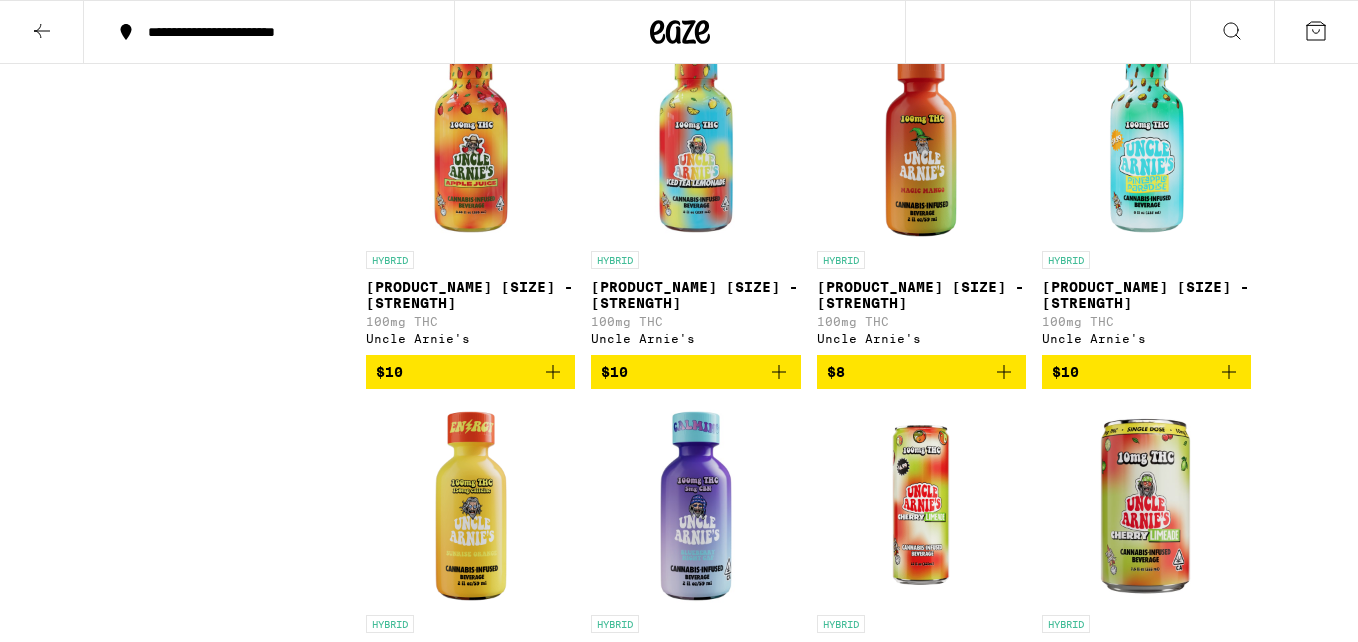 click 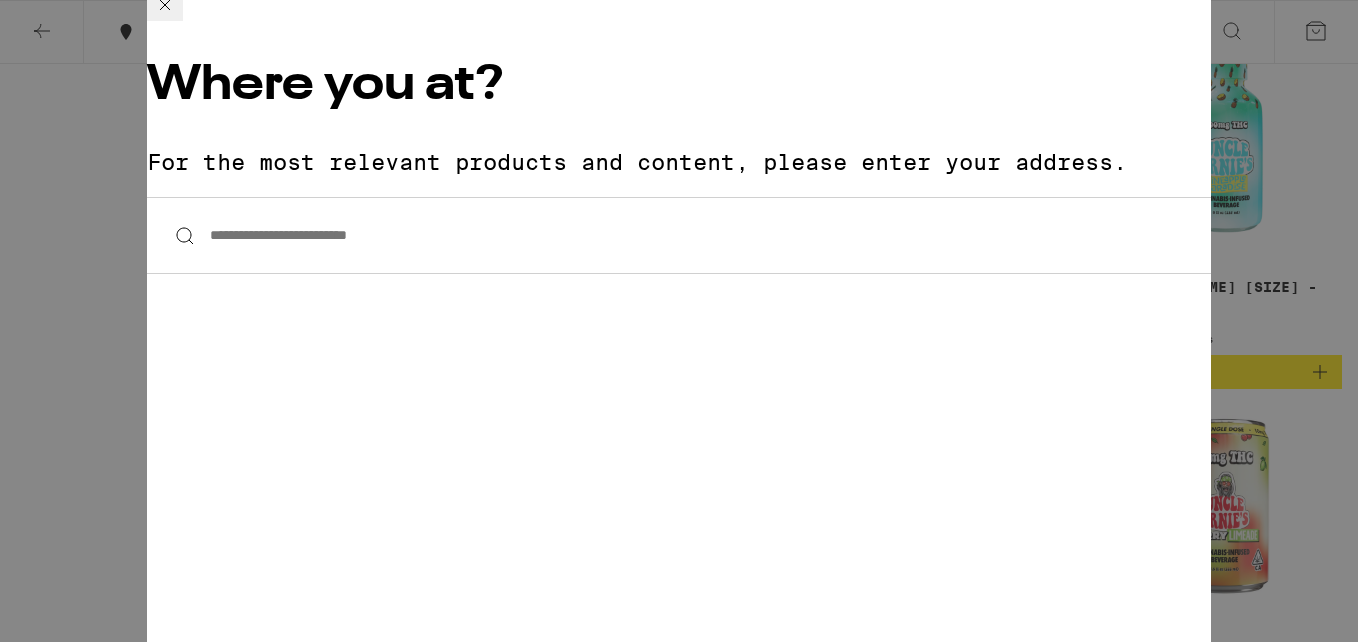 click on "Where you at? For the most relevant products and content, please enter your address. [STARS]" at bounding box center [679, 321] 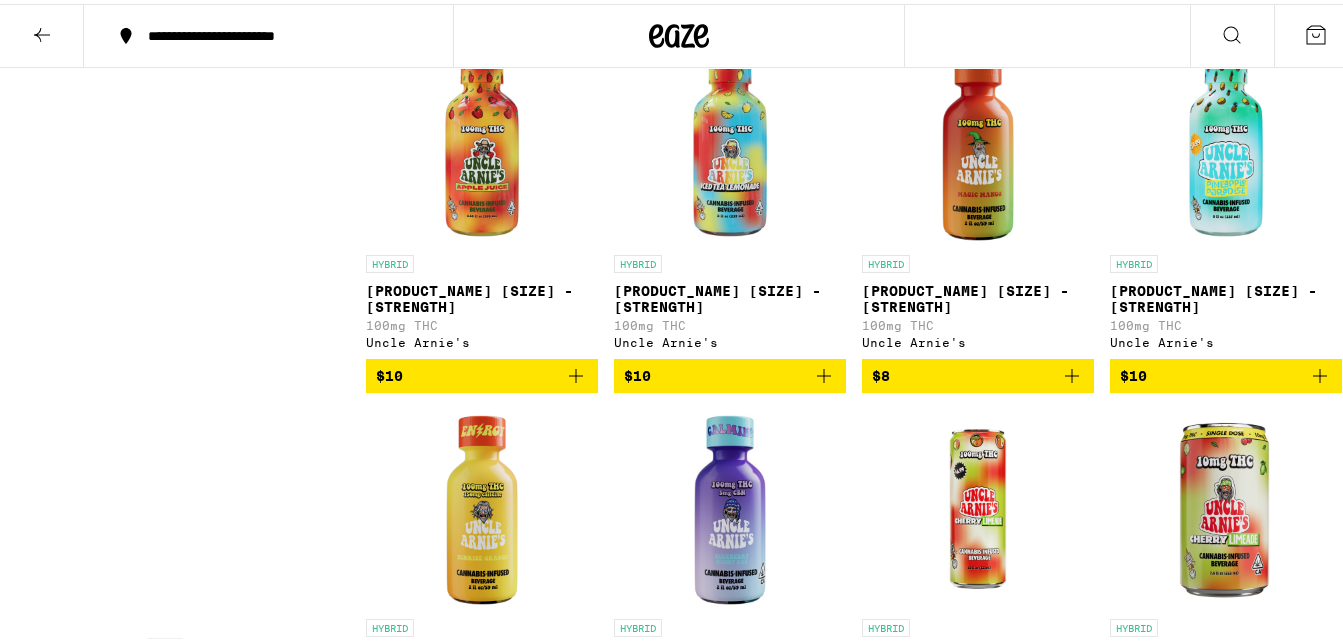 click on "Where you at? For the most relevant products and content, please enter your address. [STARS]" at bounding box center (679, 321) 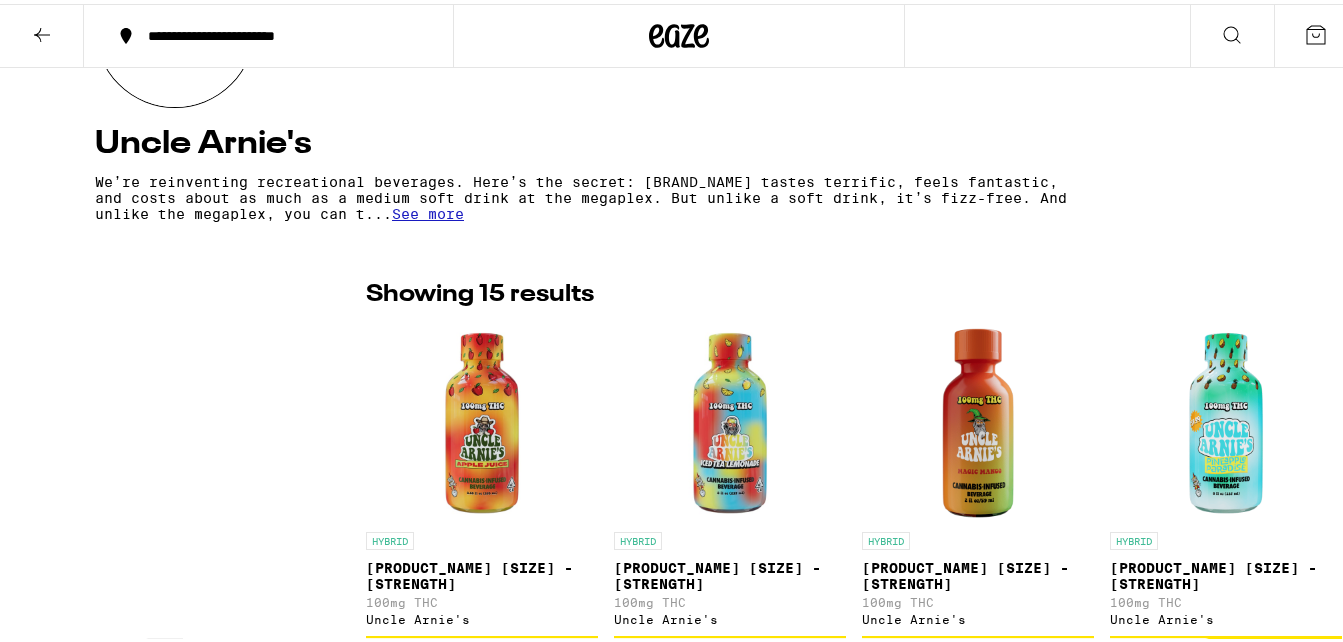 scroll, scrollTop: 0, scrollLeft: 0, axis: both 